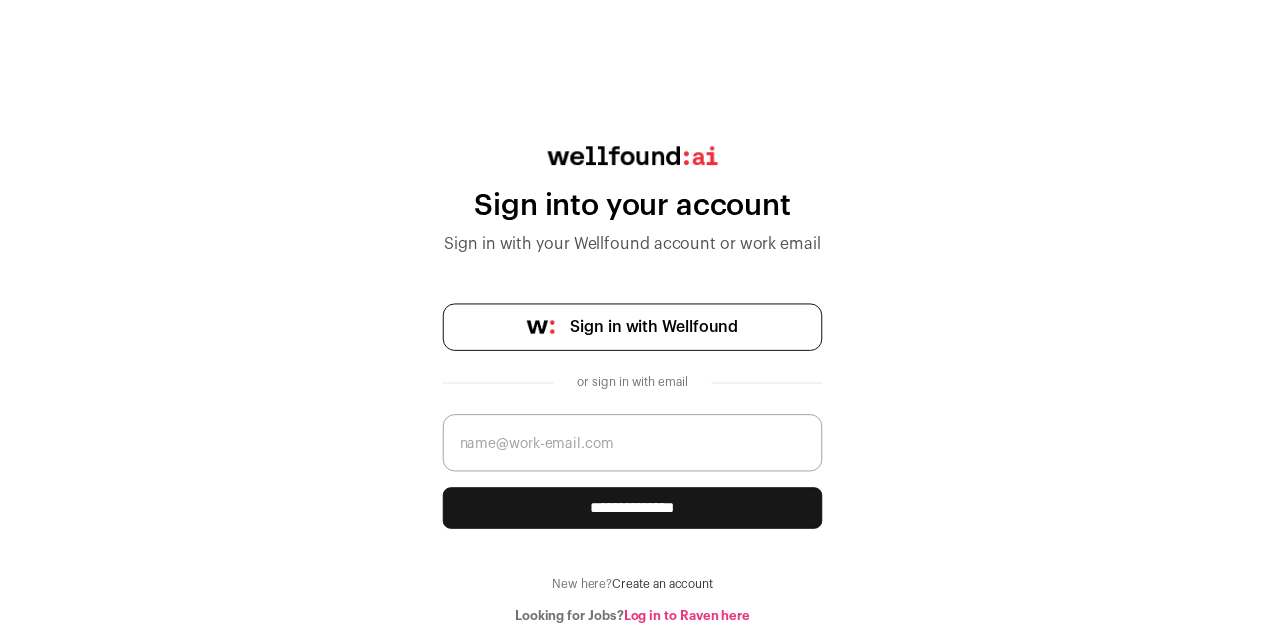 scroll, scrollTop: 0, scrollLeft: 0, axis: both 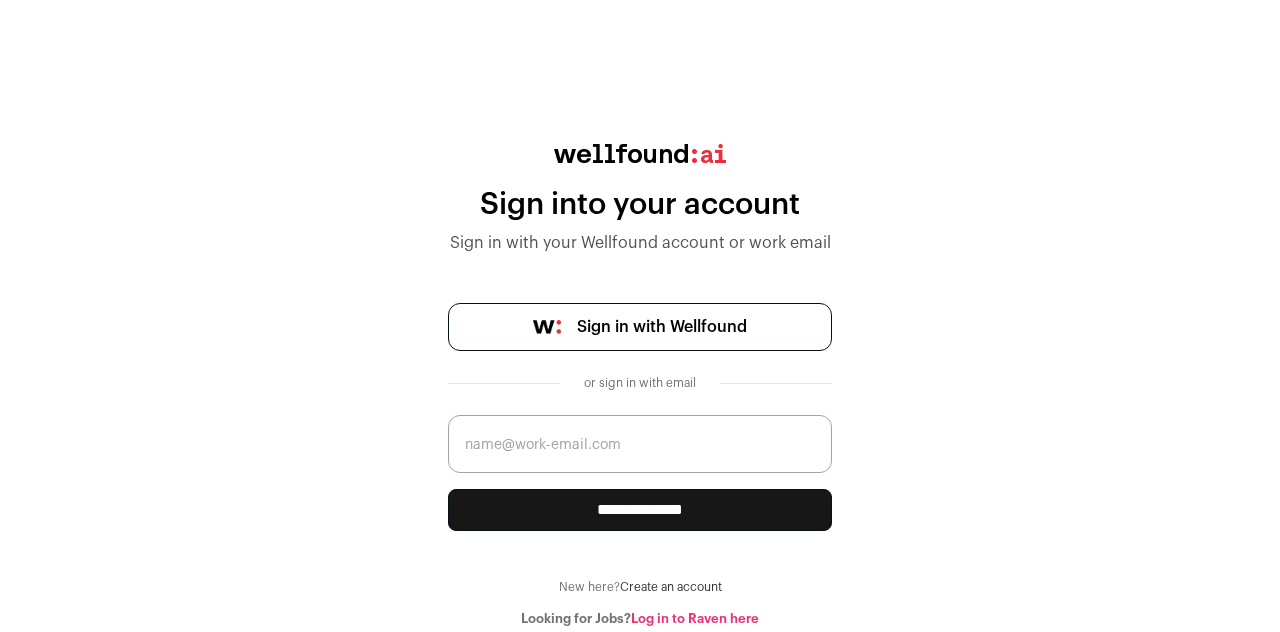 click at bounding box center (640, 444) 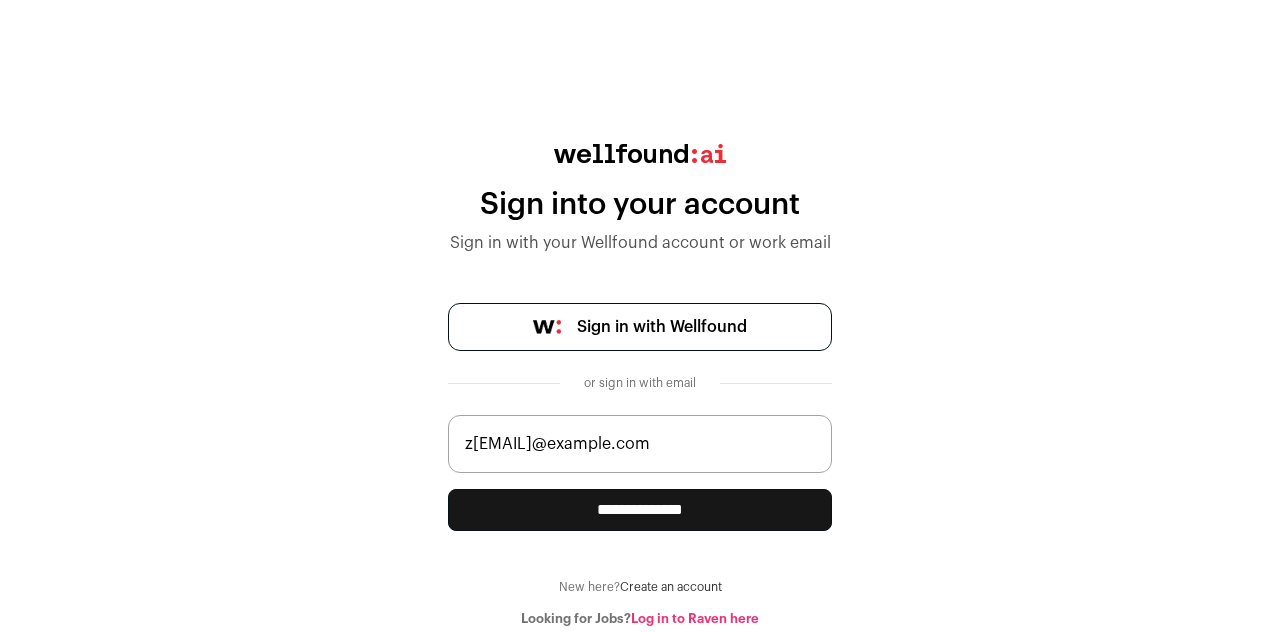 drag, startPoint x: 674, startPoint y: 472, endPoint x: 638, endPoint y: 513, distance: 54.56189 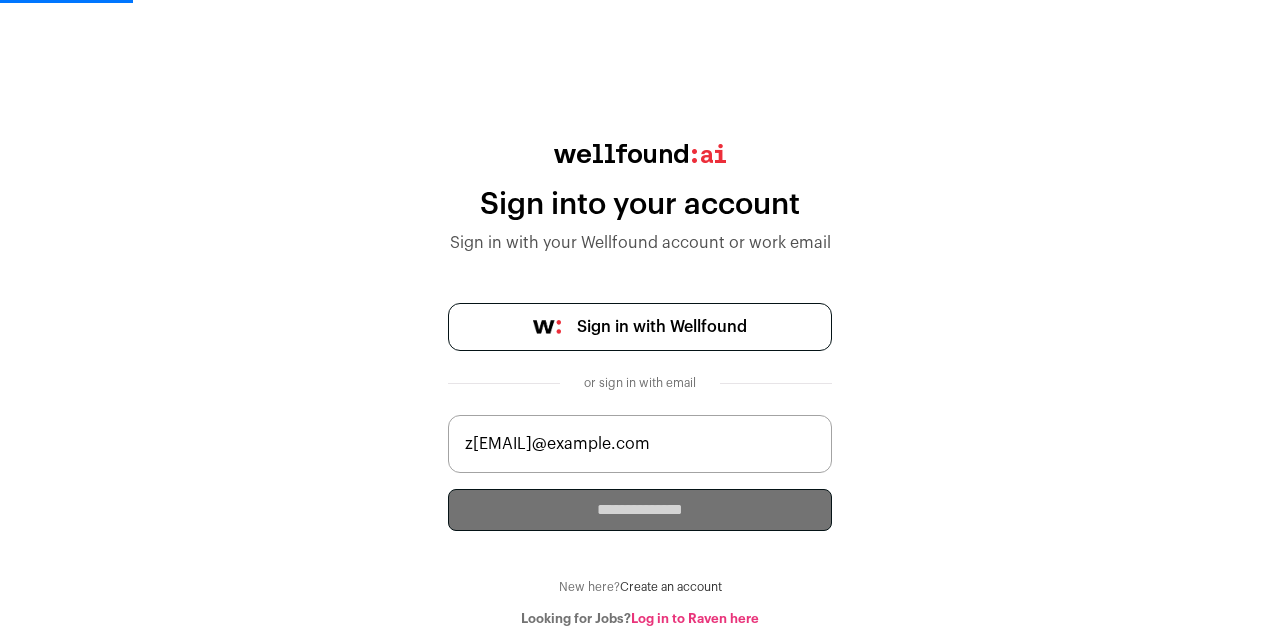 type 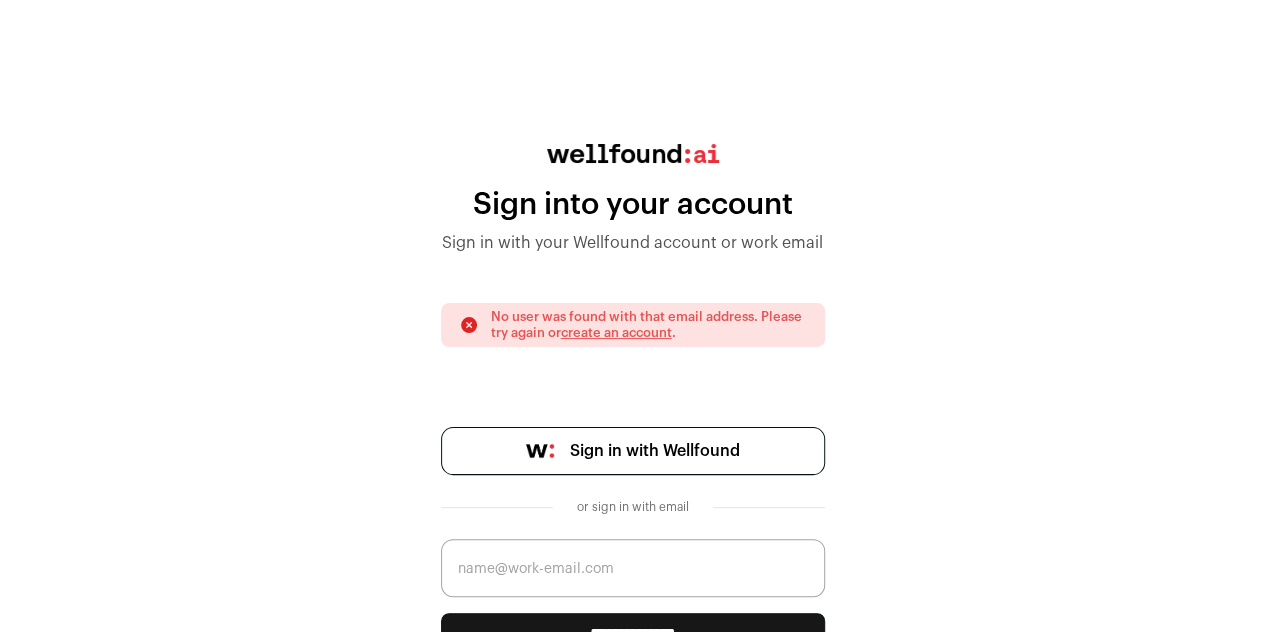 scroll, scrollTop: 118, scrollLeft: 0, axis: vertical 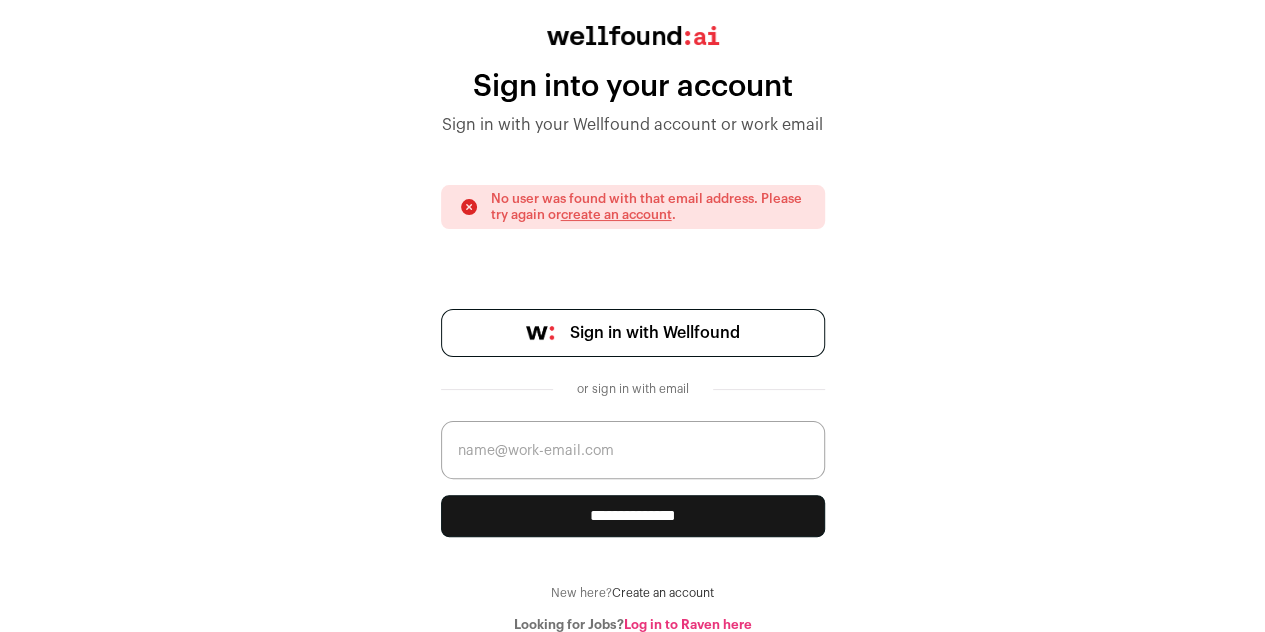 click on "Create an account" at bounding box center (663, 593) 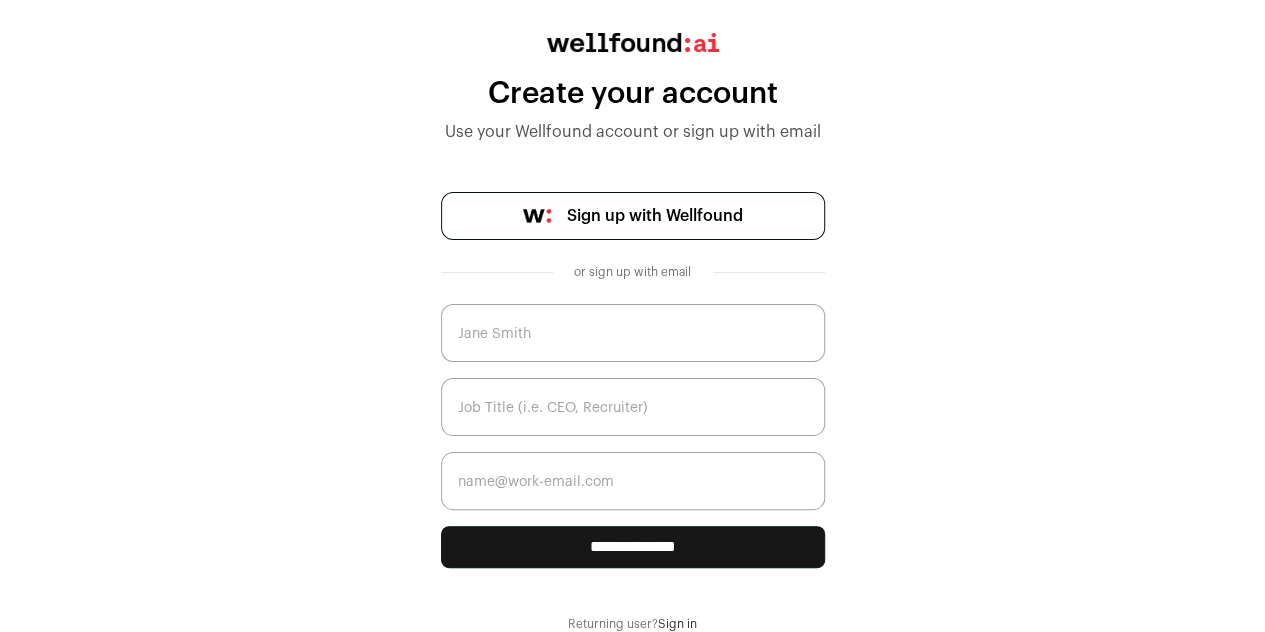 scroll, scrollTop: 0, scrollLeft: 0, axis: both 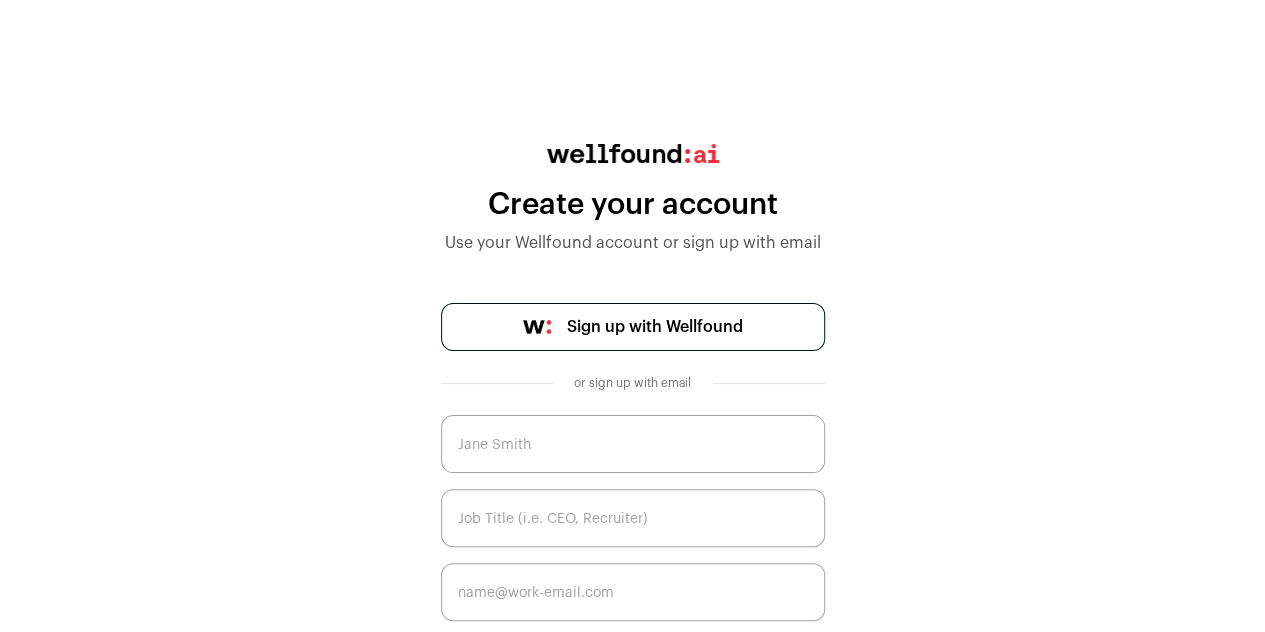 click at bounding box center (633, 444) 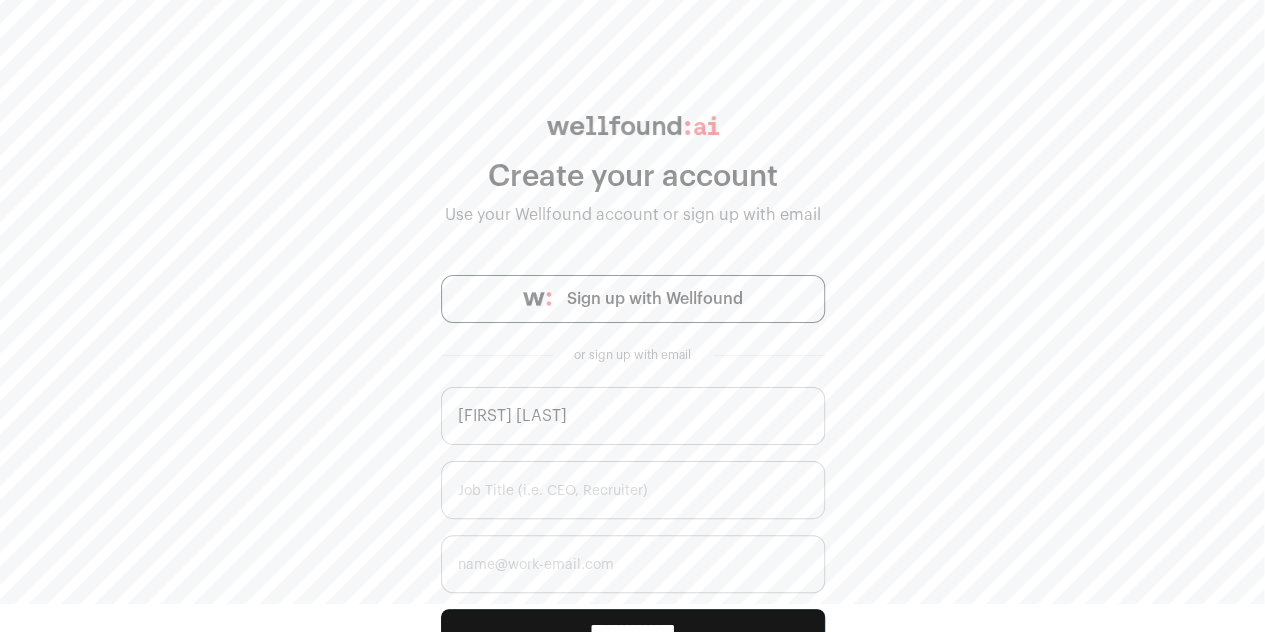 scroll, scrollTop: 108, scrollLeft: 0, axis: vertical 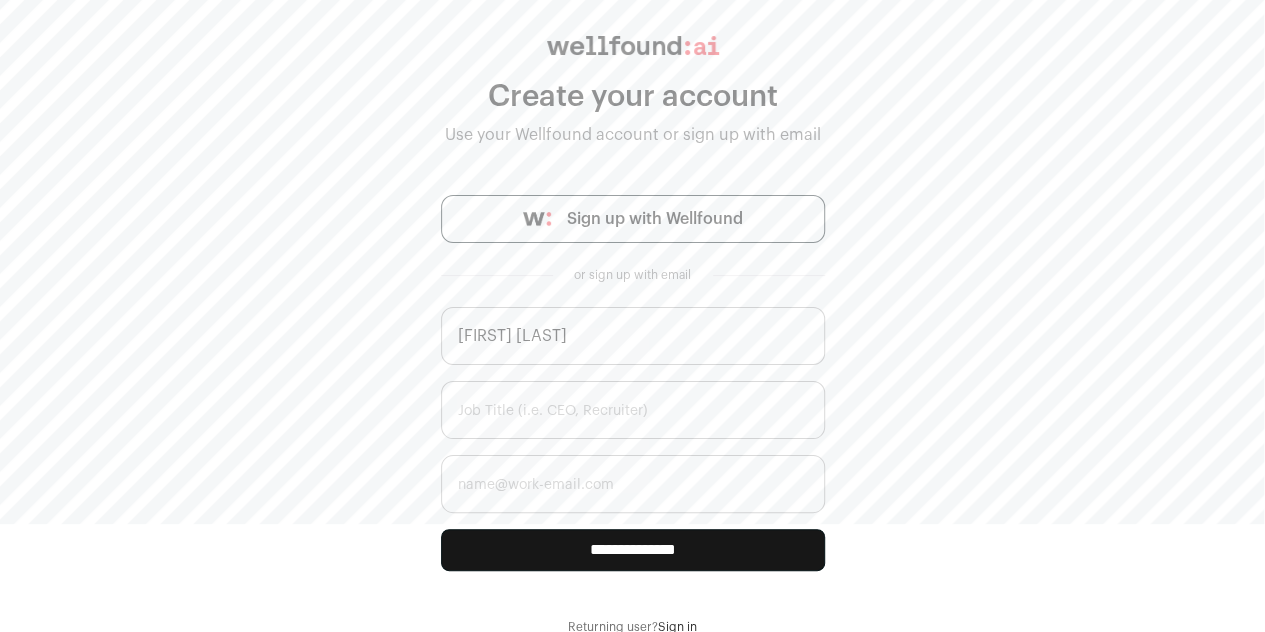 type on "James Zhang" 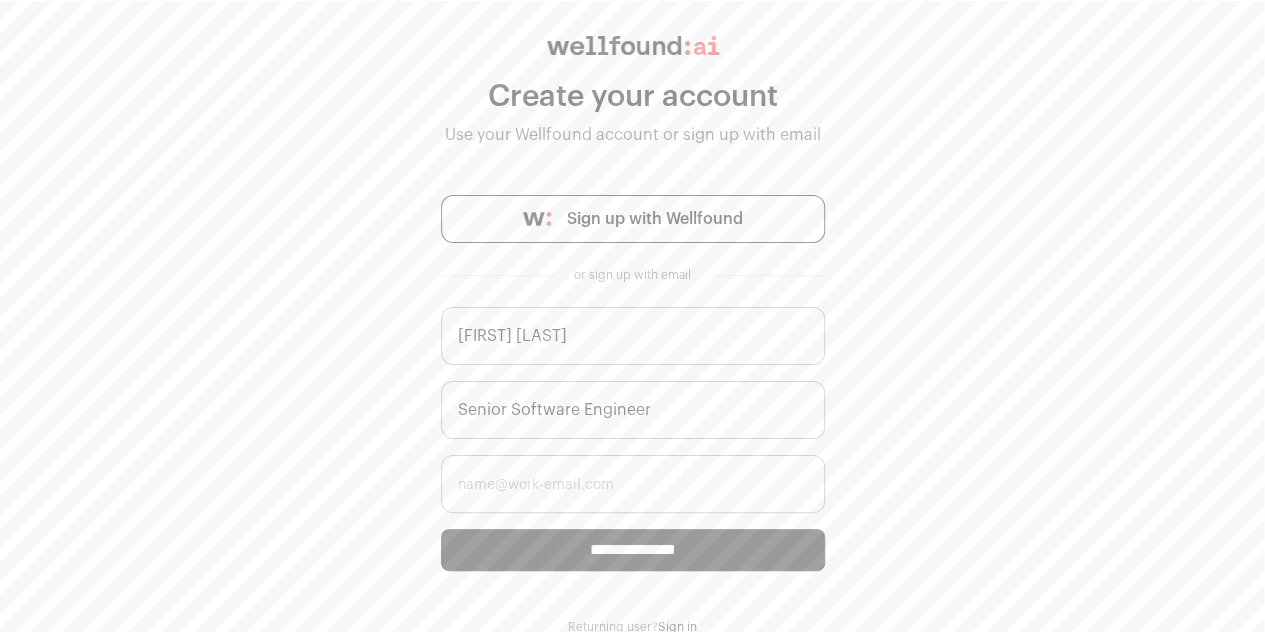 type on "Senior Software Engineer" 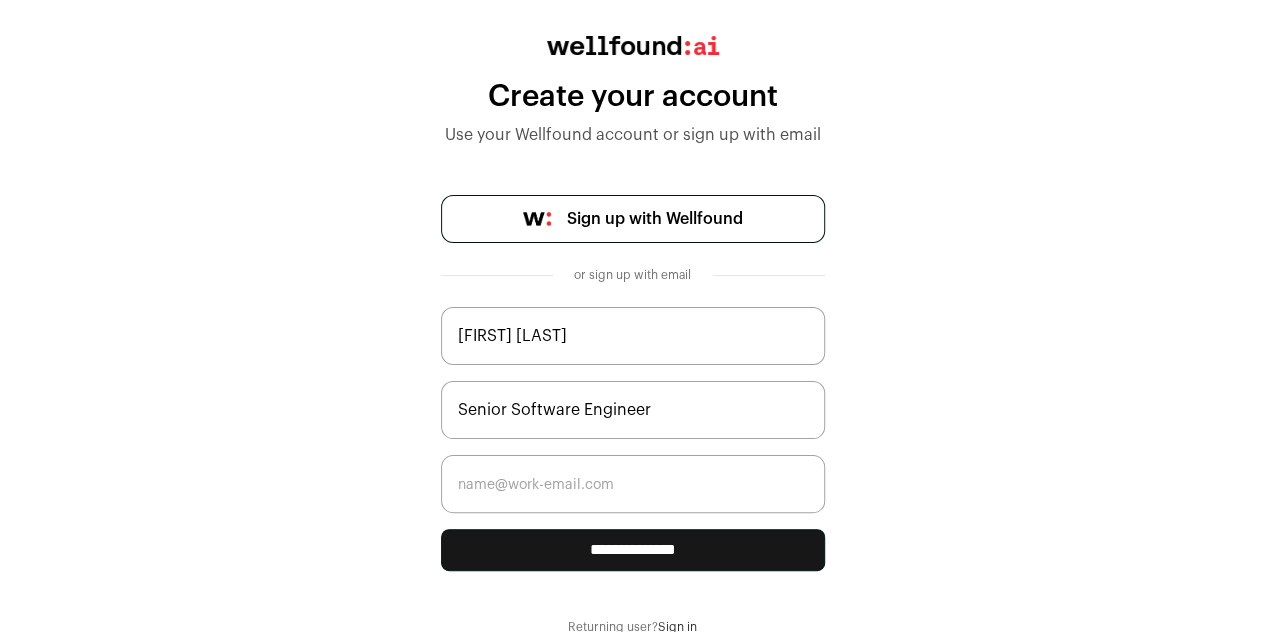 type on "z[FIRST].[LAST]@[DOMAIN]" 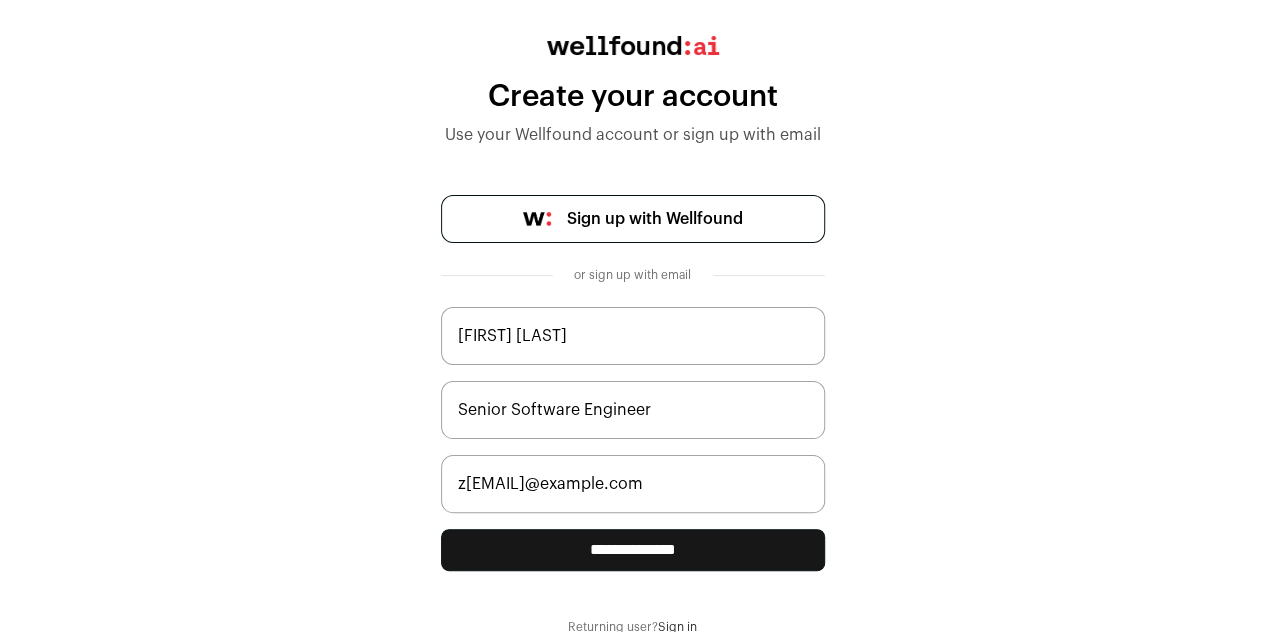 click on "**********" at bounding box center [633, 550] 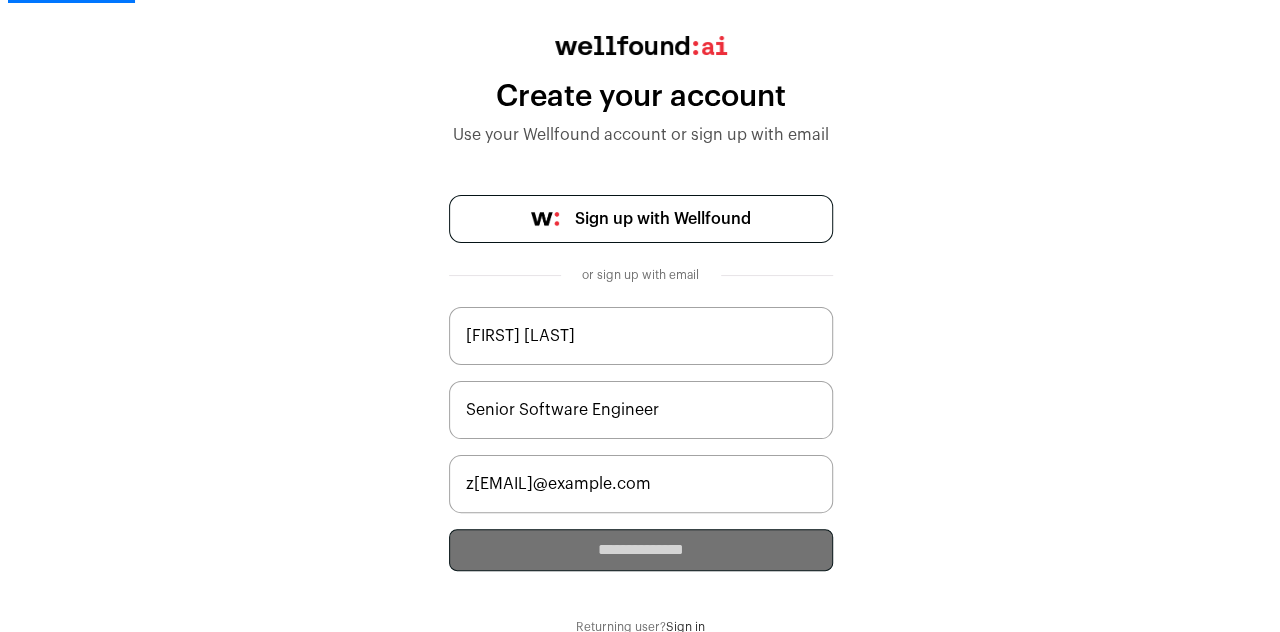 scroll, scrollTop: 0, scrollLeft: 0, axis: both 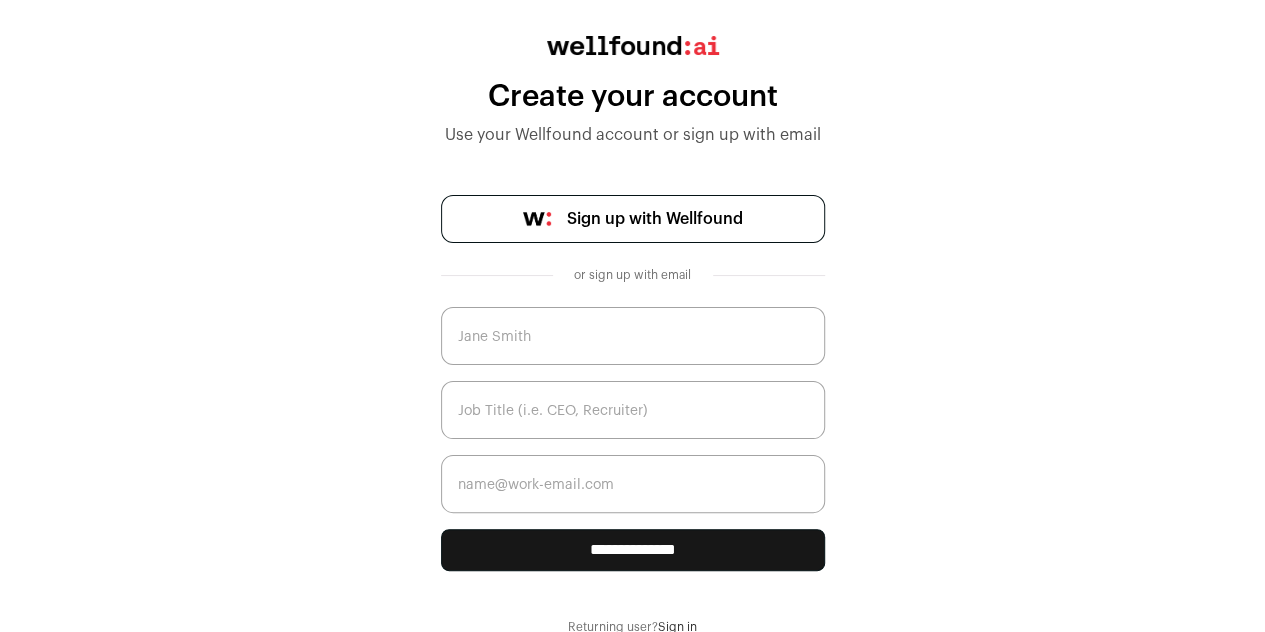 click at bounding box center [633, 336] 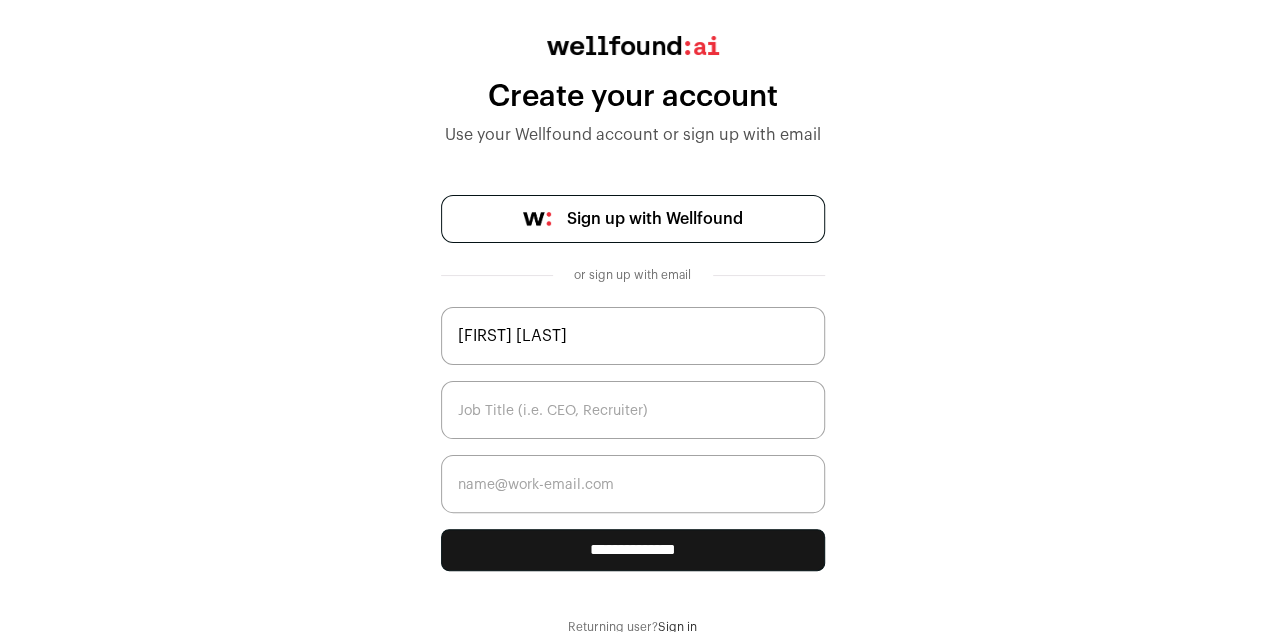 click at bounding box center (633, 410) 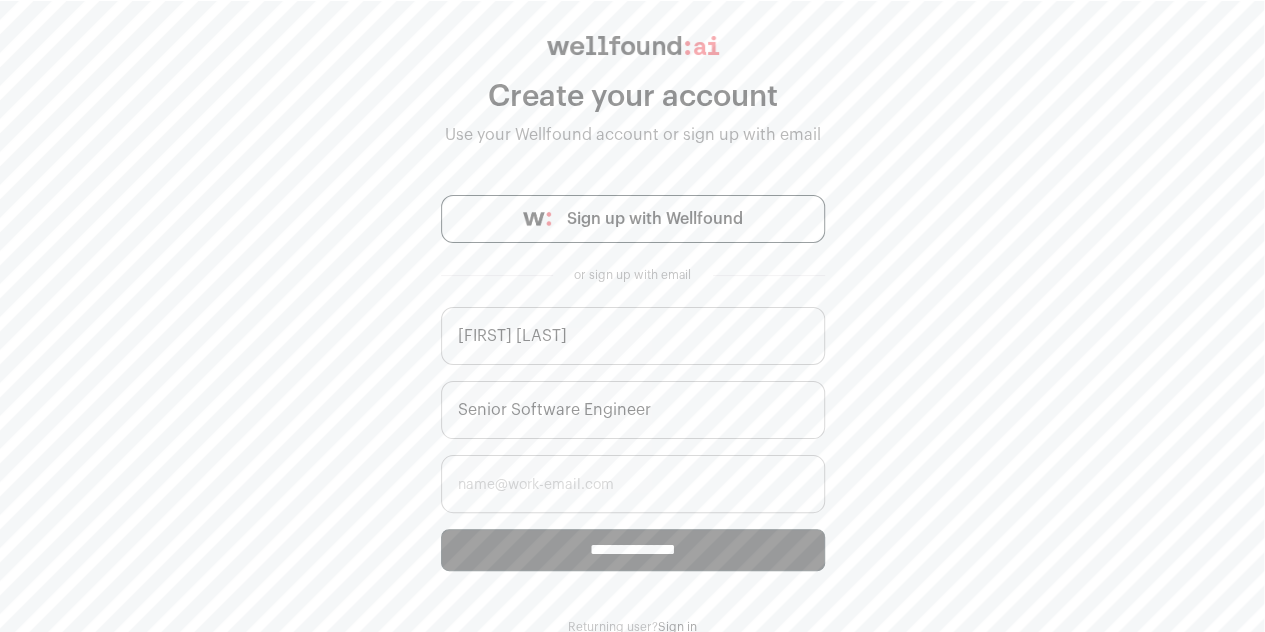 type on "Senior Software Engineer" 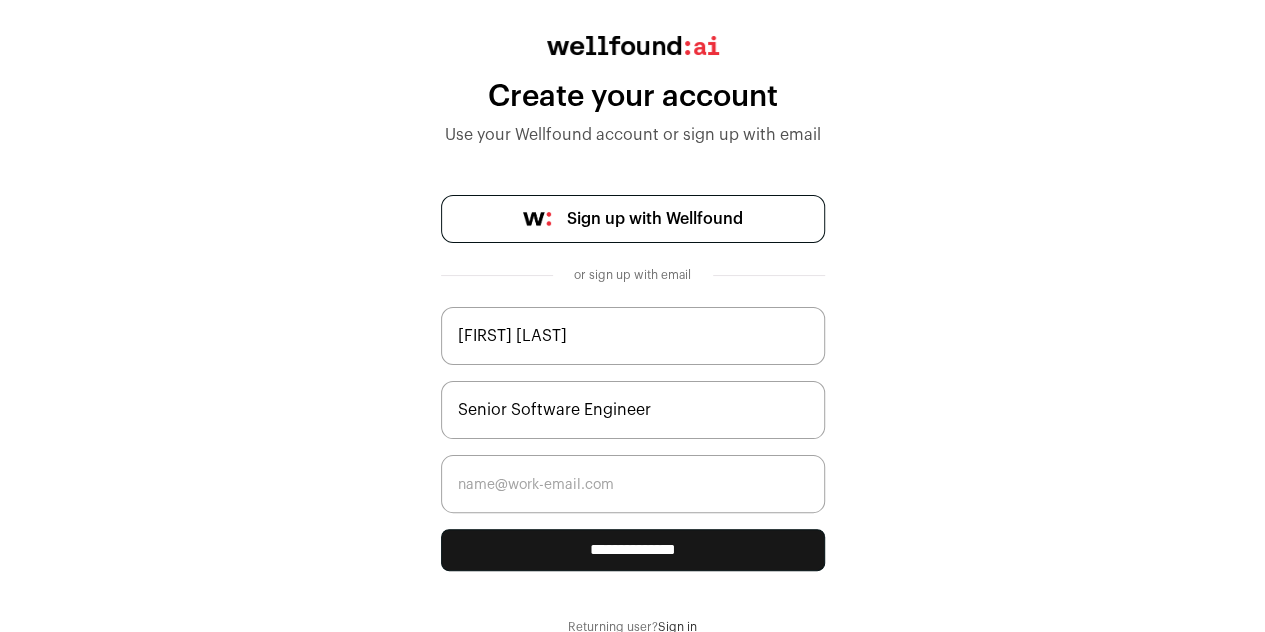 type on "z[FIRST].[LAST]@[DOMAIN]" 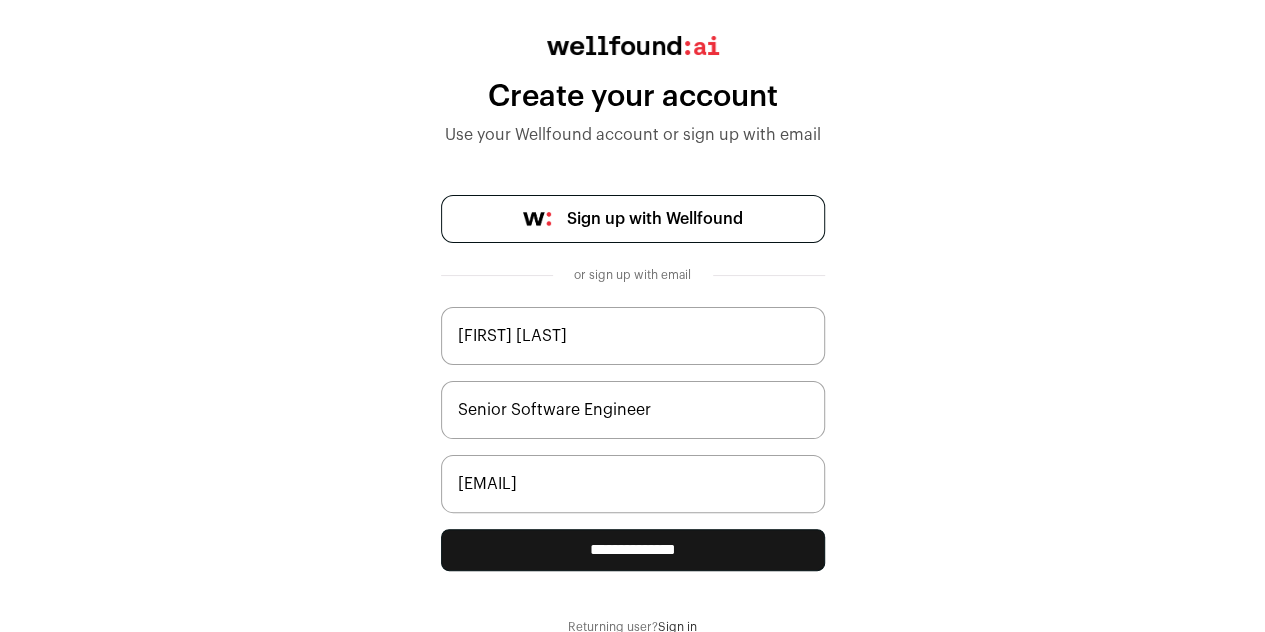 click on "**********" at bounding box center [633, 550] 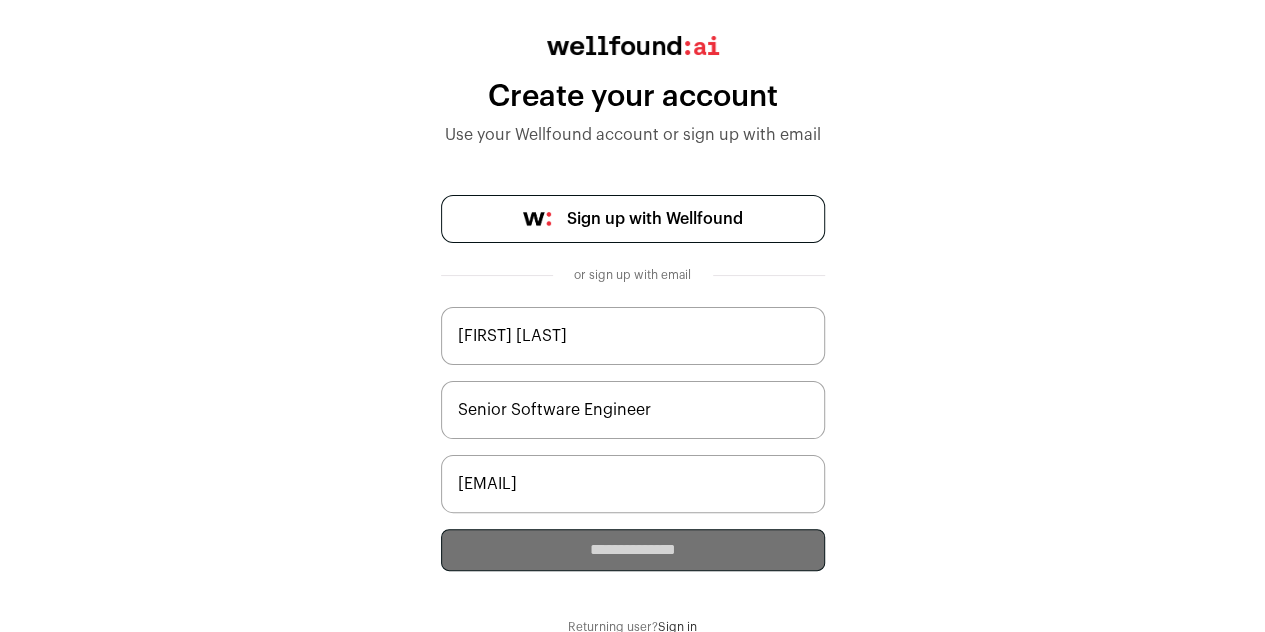 type 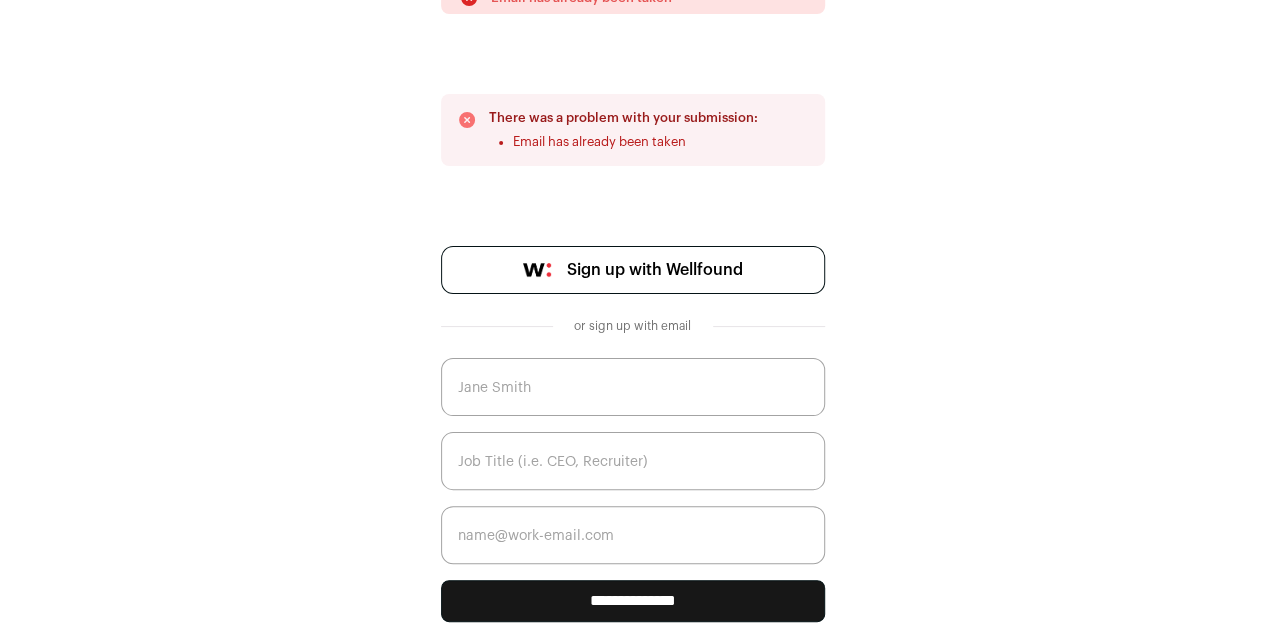 scroll, scrollTop: 372, scrollLeft: 0, axis: vertical 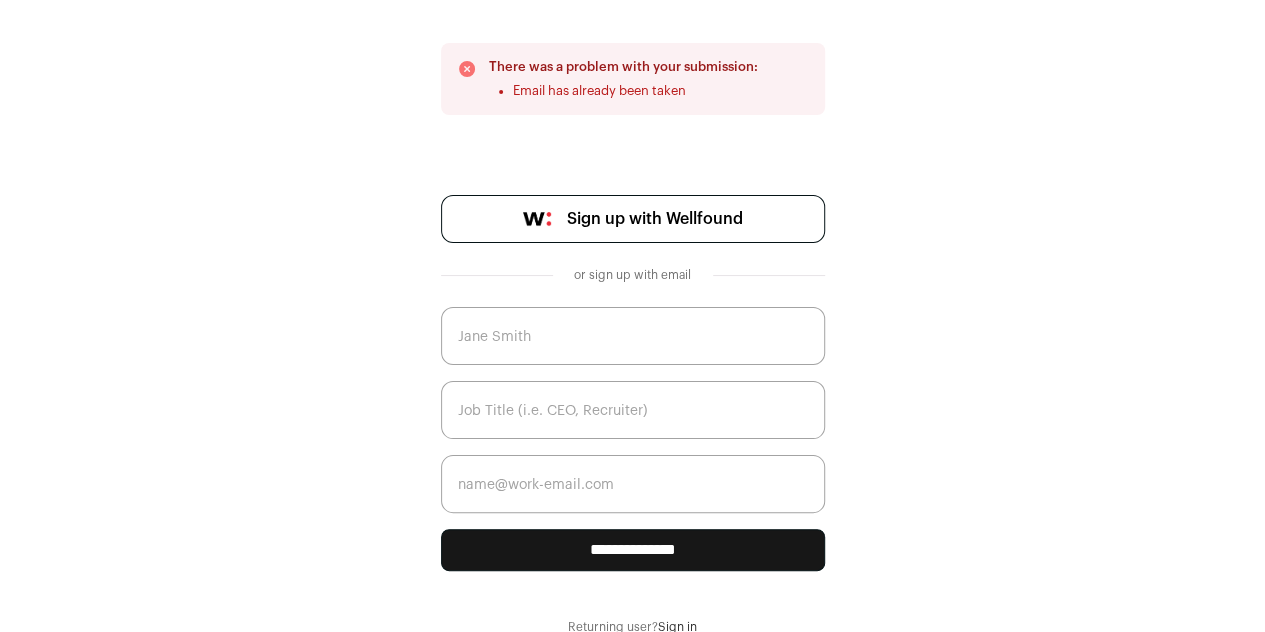 click on "Sign in" at bounding box center [677, 627] 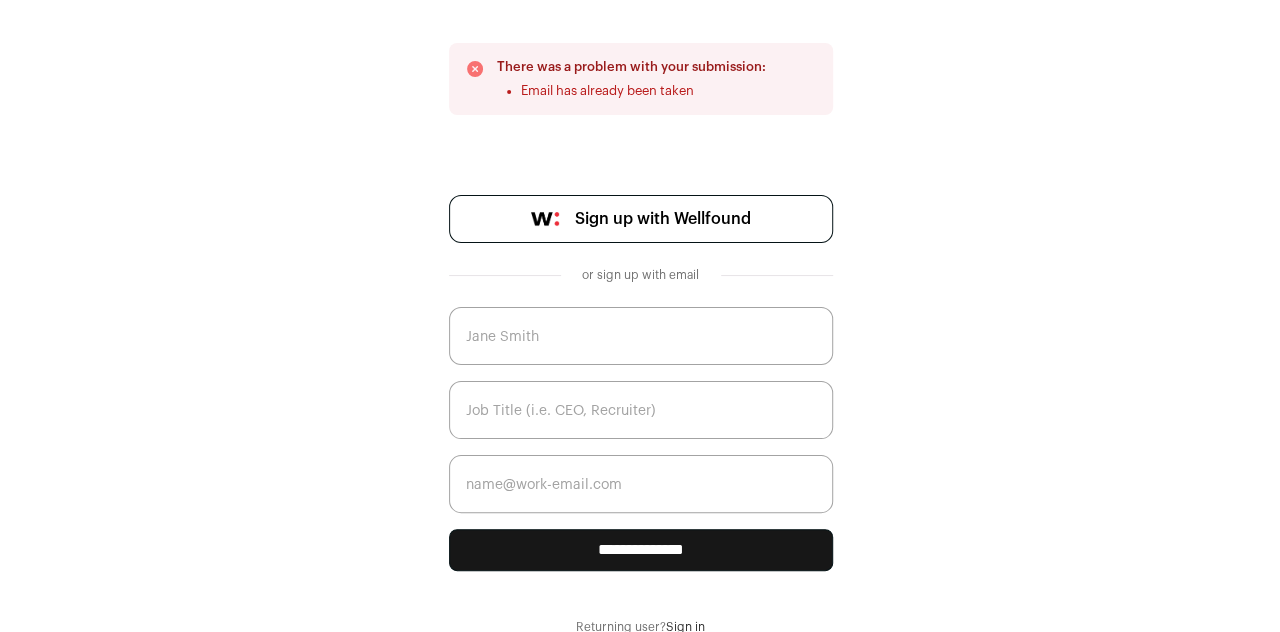 scroll, scrollTop: 0, scrollLeft: 0, axis: both 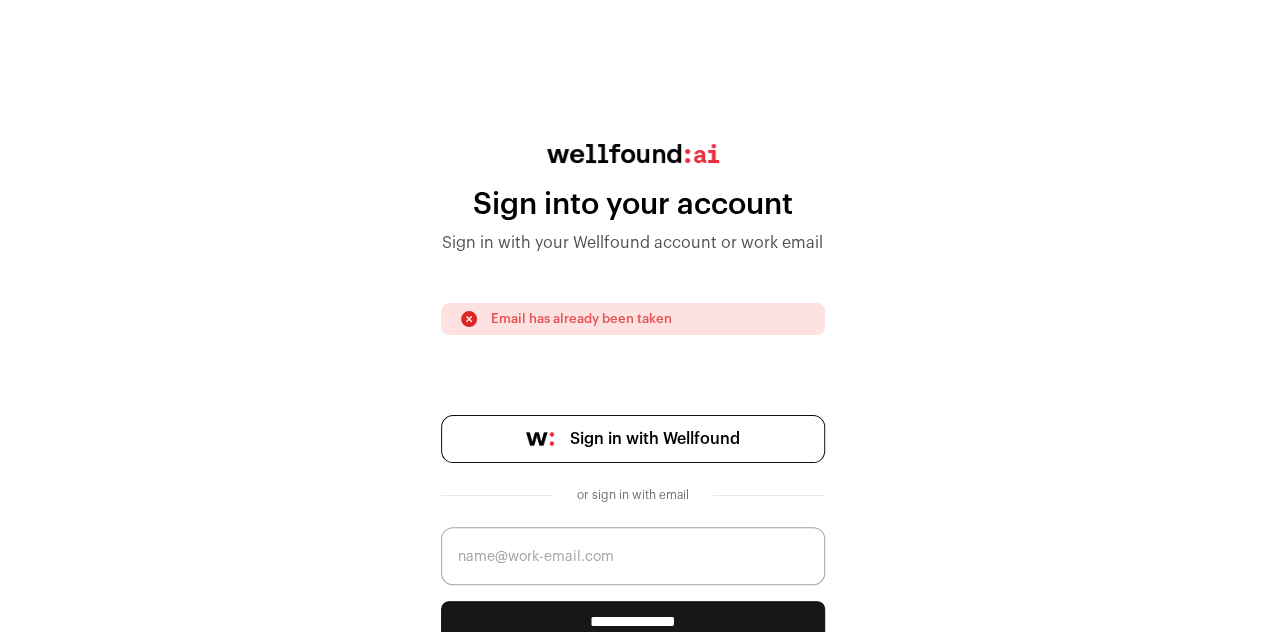 click at bounding box center [633, 556] 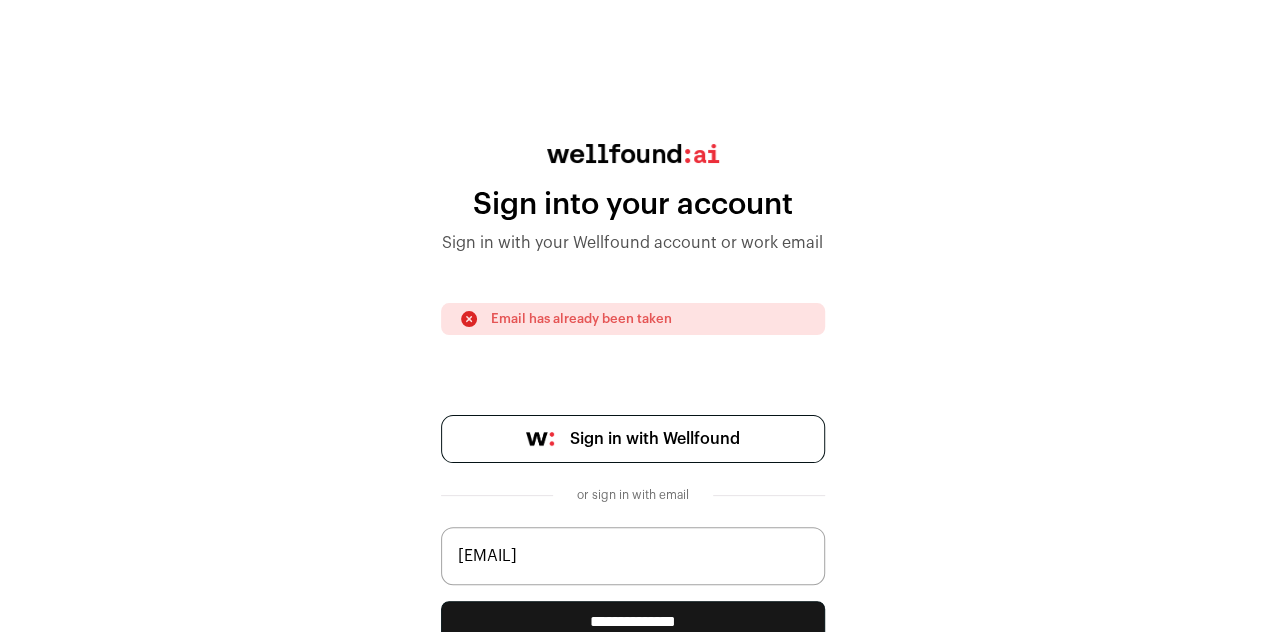 click on "**********" at bounding box center [633, 622] 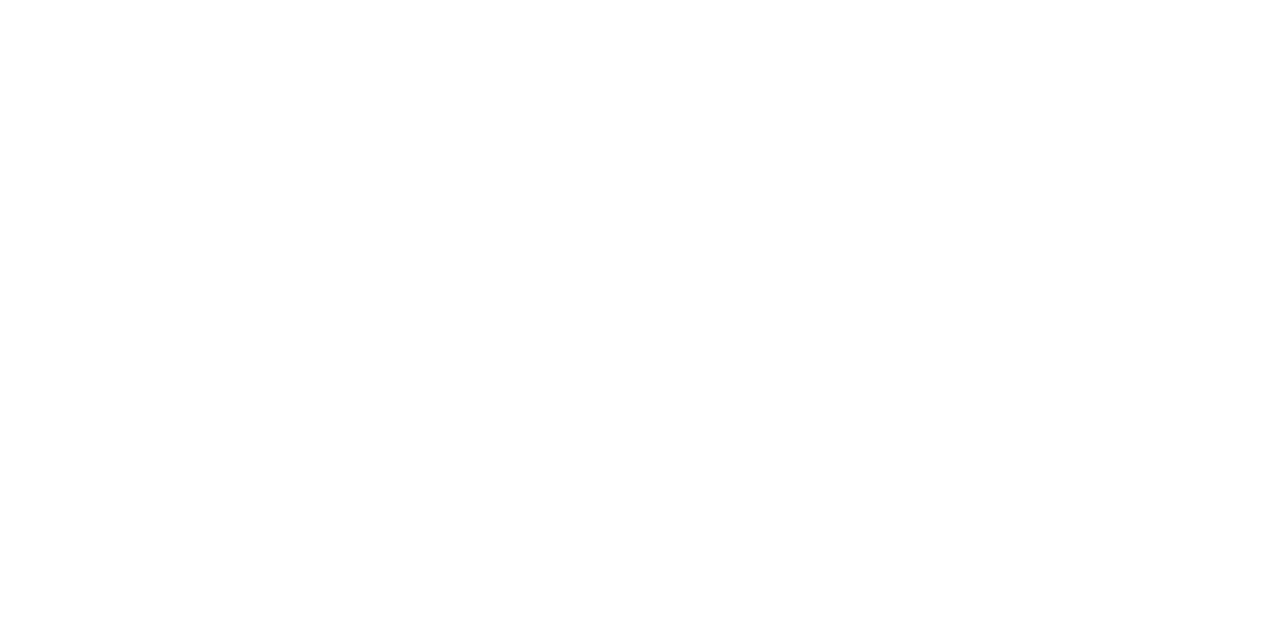 scroll, scrollTop: 0, scrollLeft: 0, axis: both 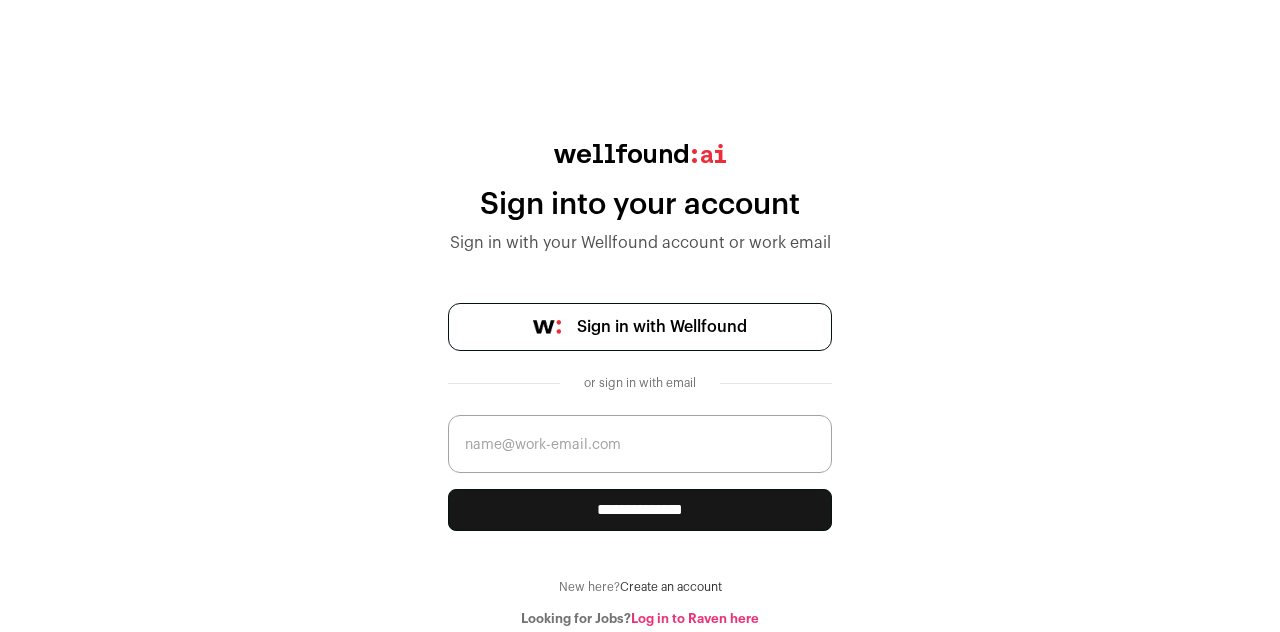 click at bounding box center [640, 444] 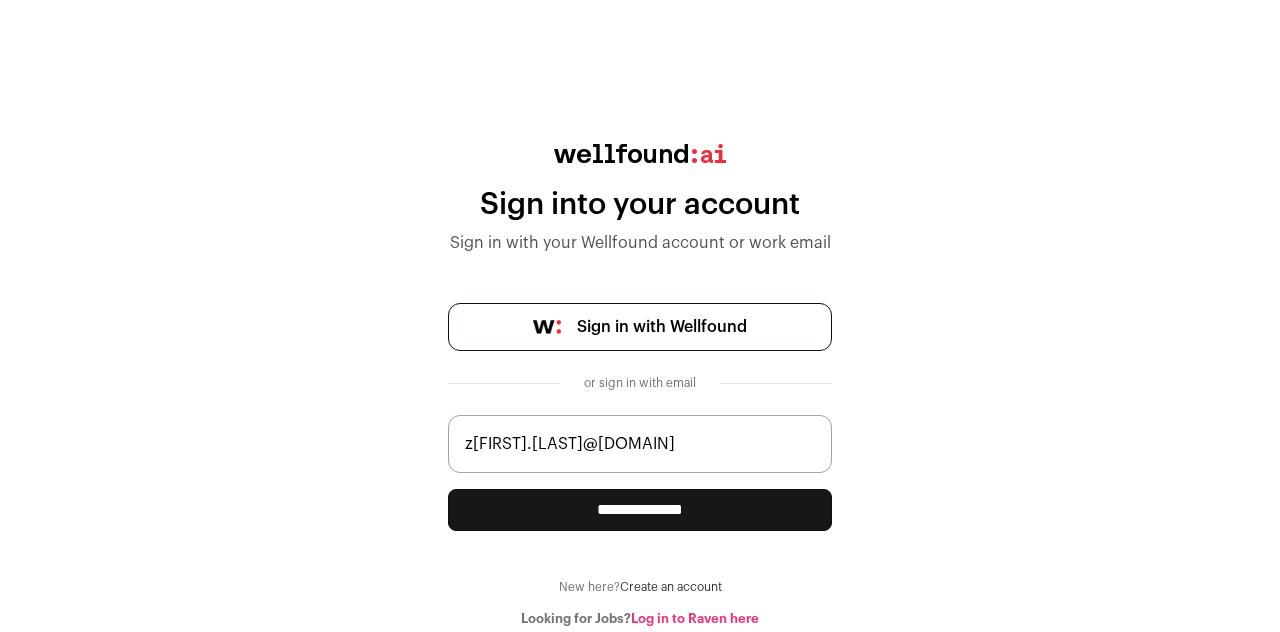 click on "**********" at bounding box center (640, 510) 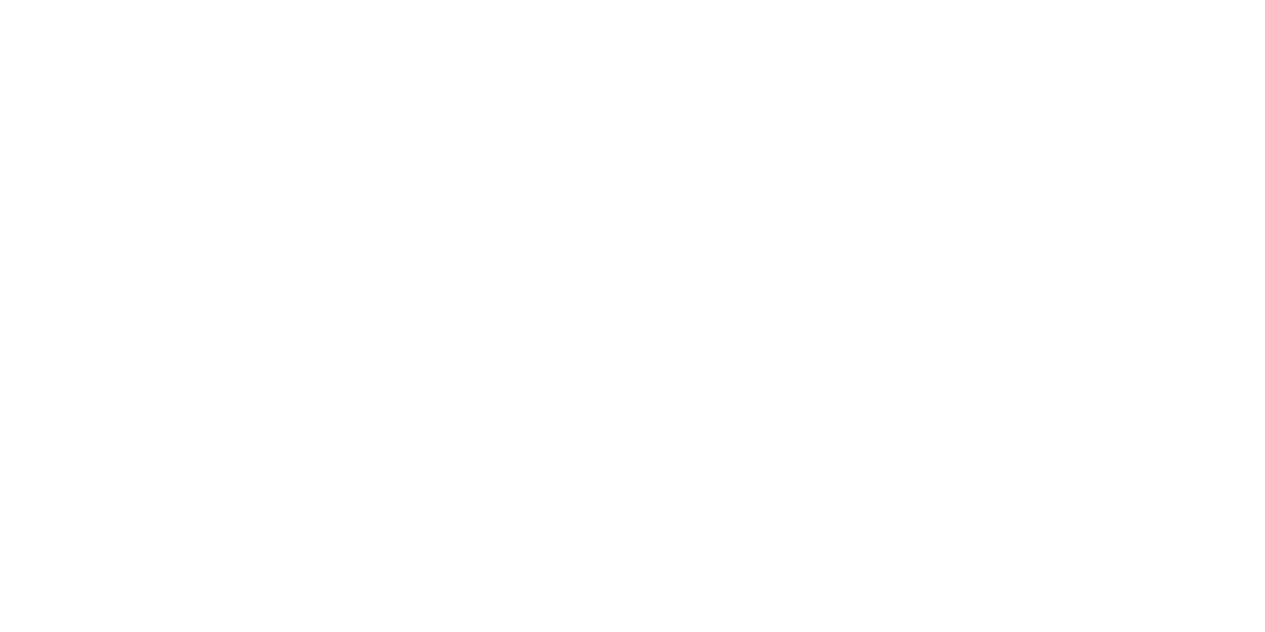 scroll, scrollTop: 0, scrollLeft: 0, axis: both 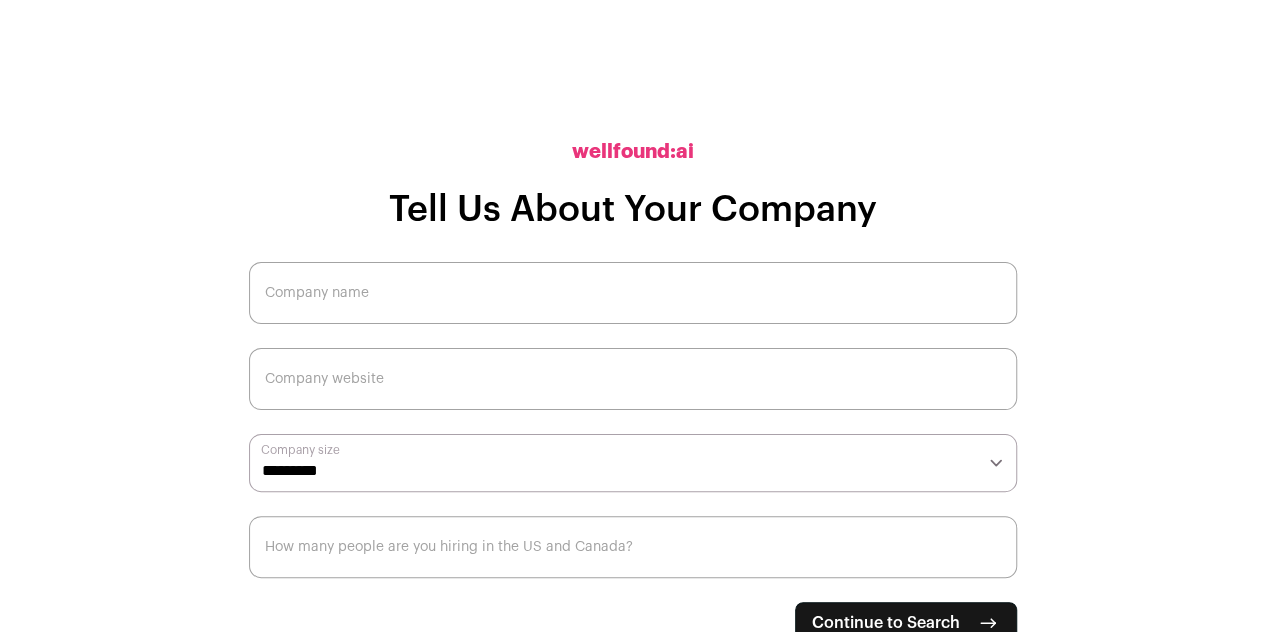 click on "Company name" at bounding box center (633, 293) 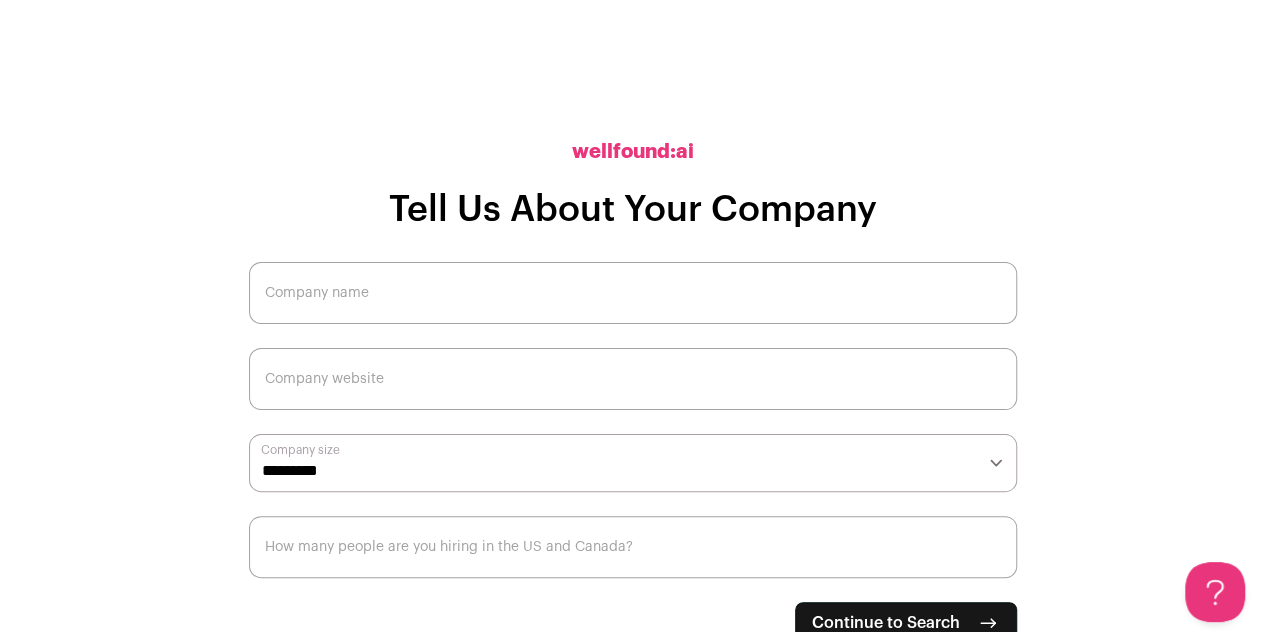 scroll, scrollTop: 0, scrollLeft: 0, axis: both 